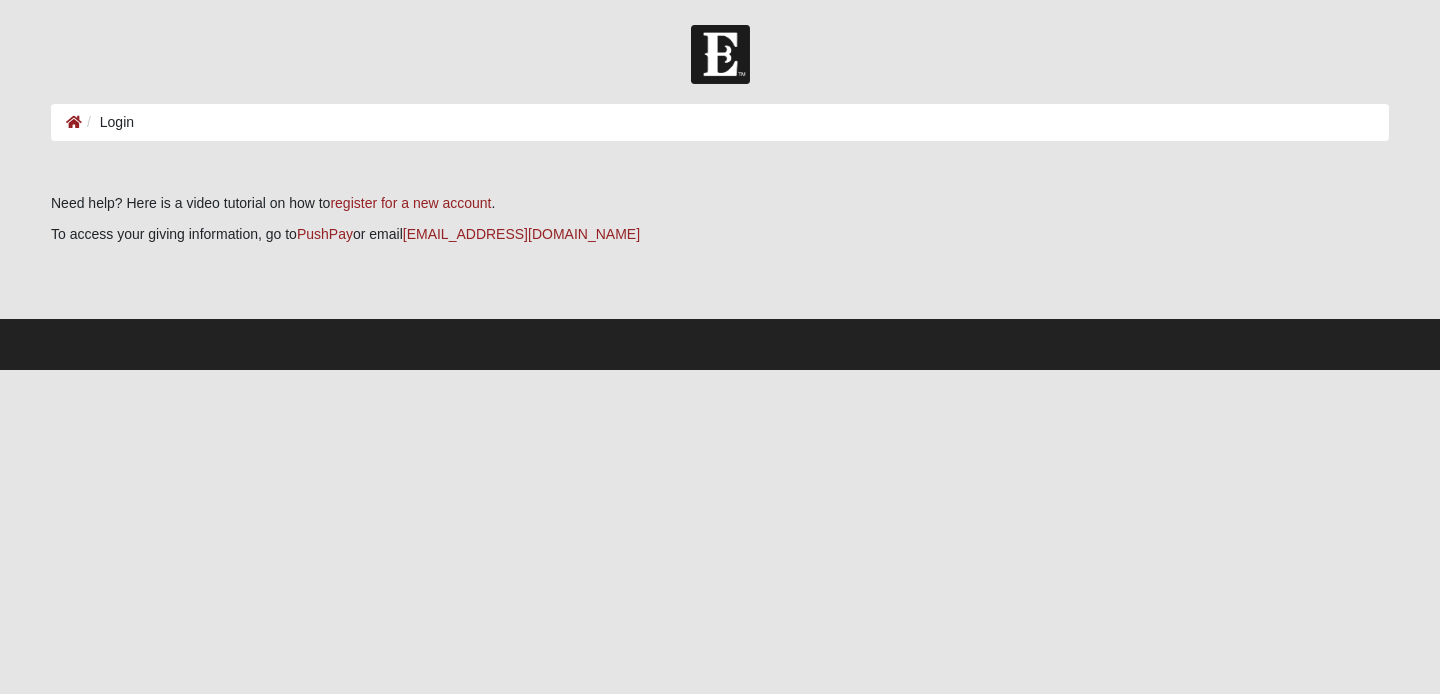 scroll, scrollTop: 0, scrollLeft: 0, axis: both 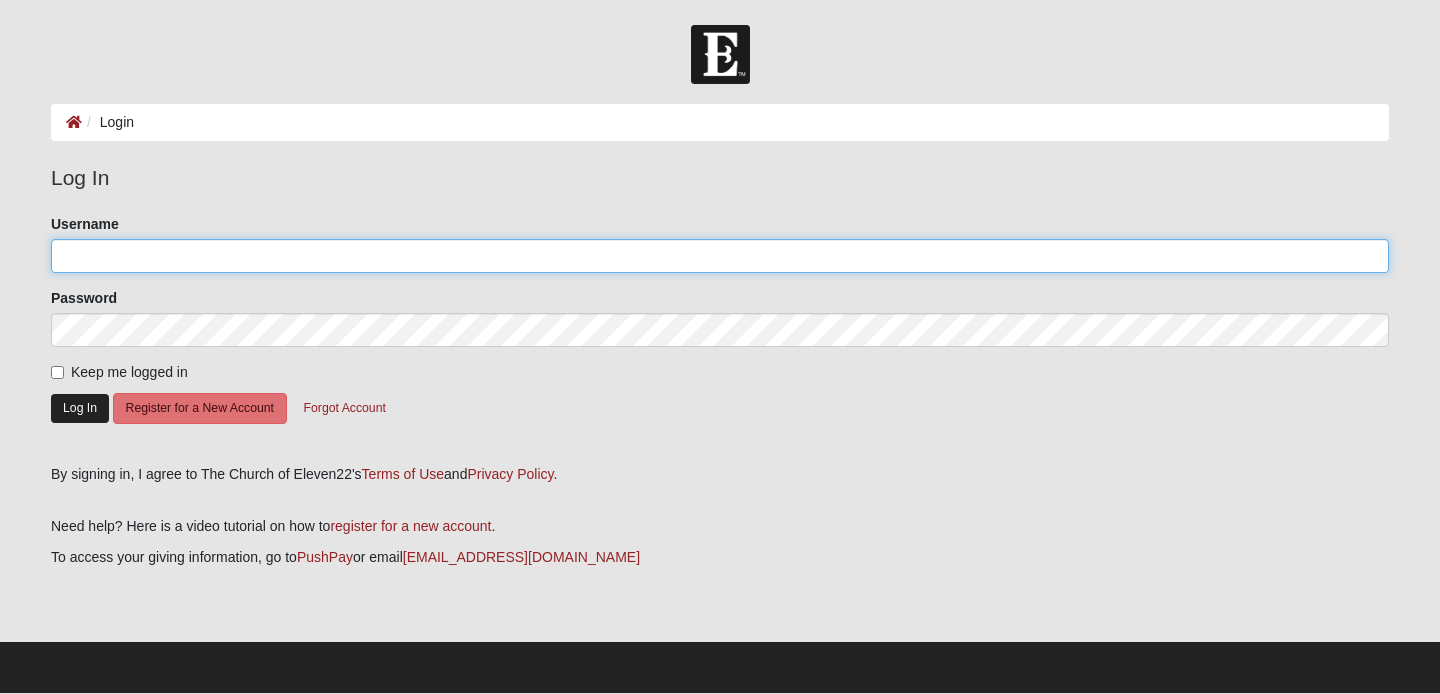 type on "lenacrogan" 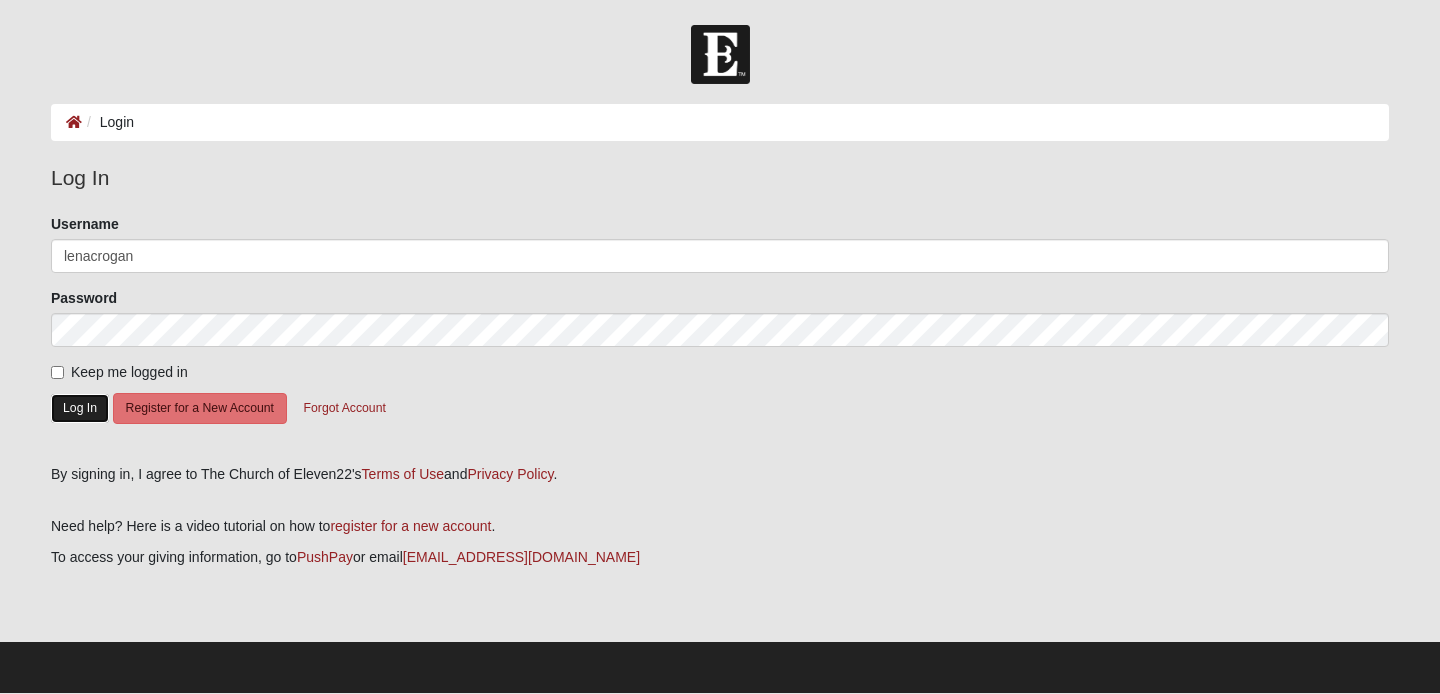 click on "Log In" 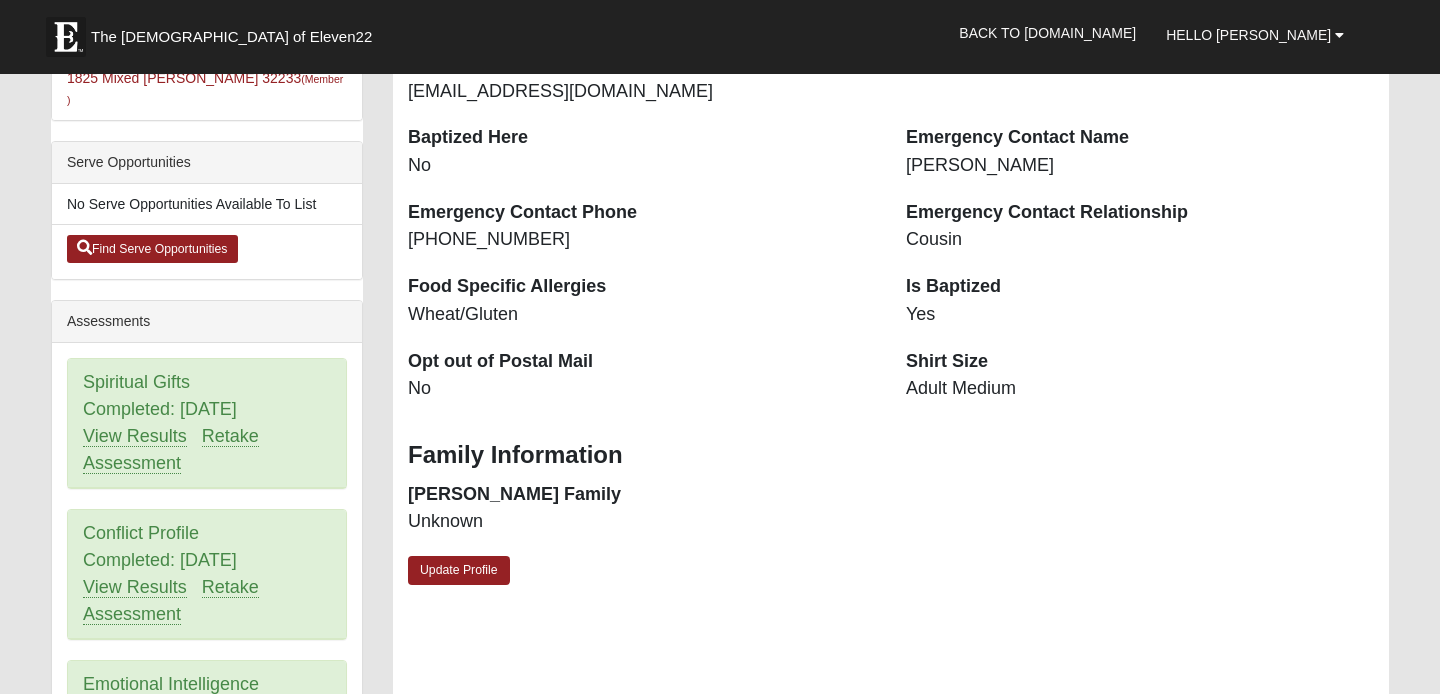 scroll, scrollTop: 600, scrollLeft: 0, axis: vertical 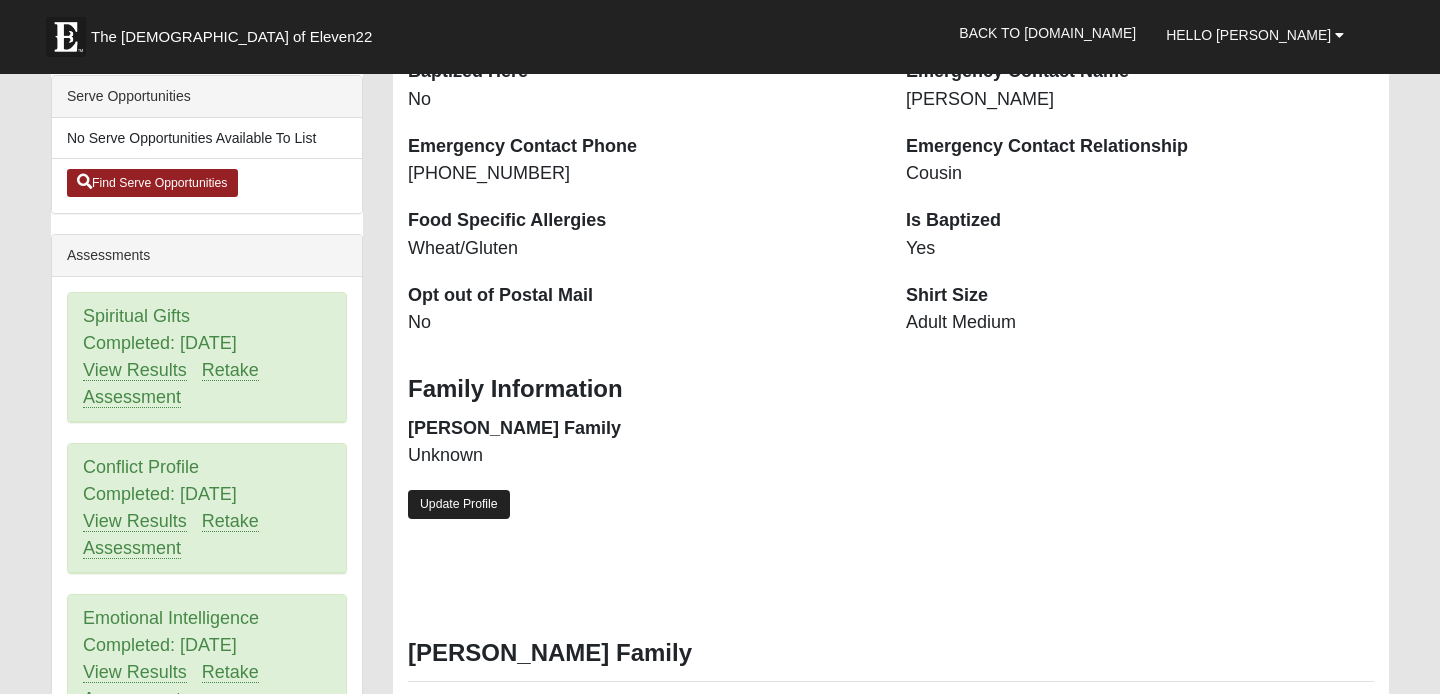 click on "Update Profile" at bounding box center [459, 504] 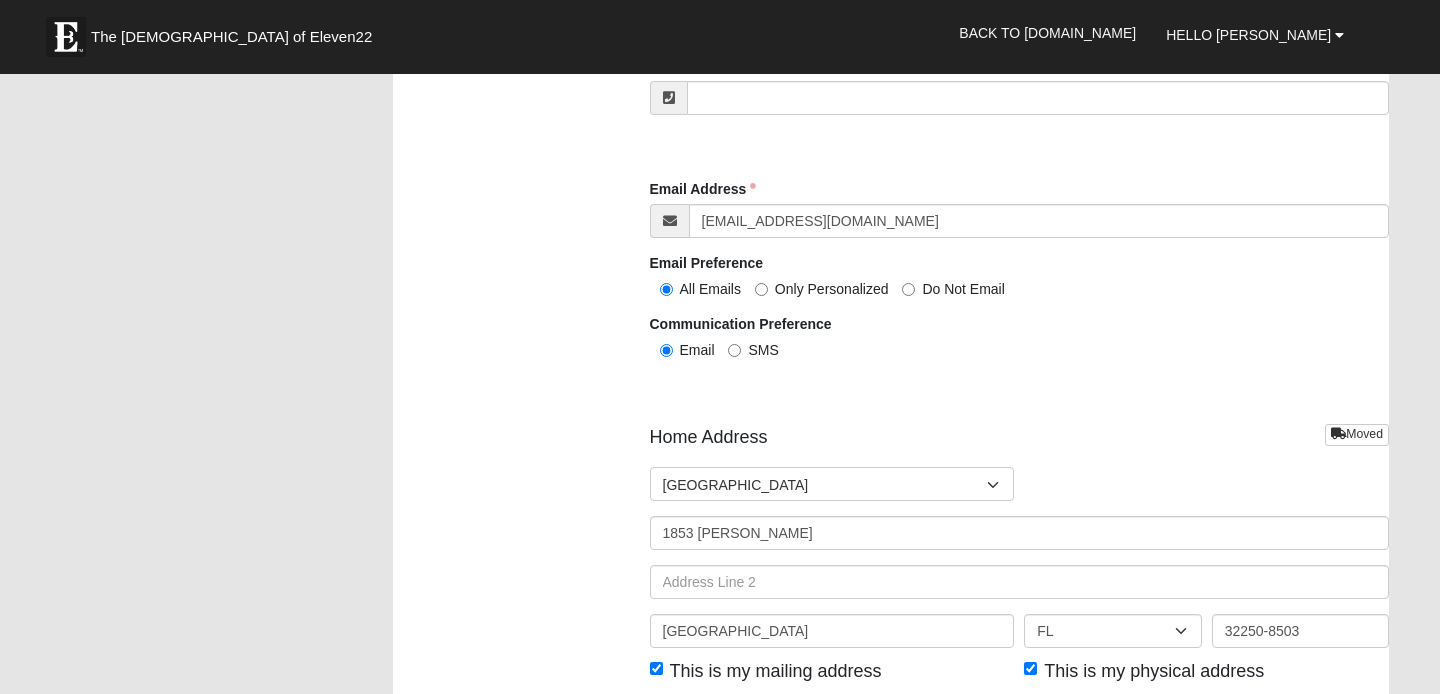 scroll, scrollTop: 2385, scrollLeft: 0, axis: vertical 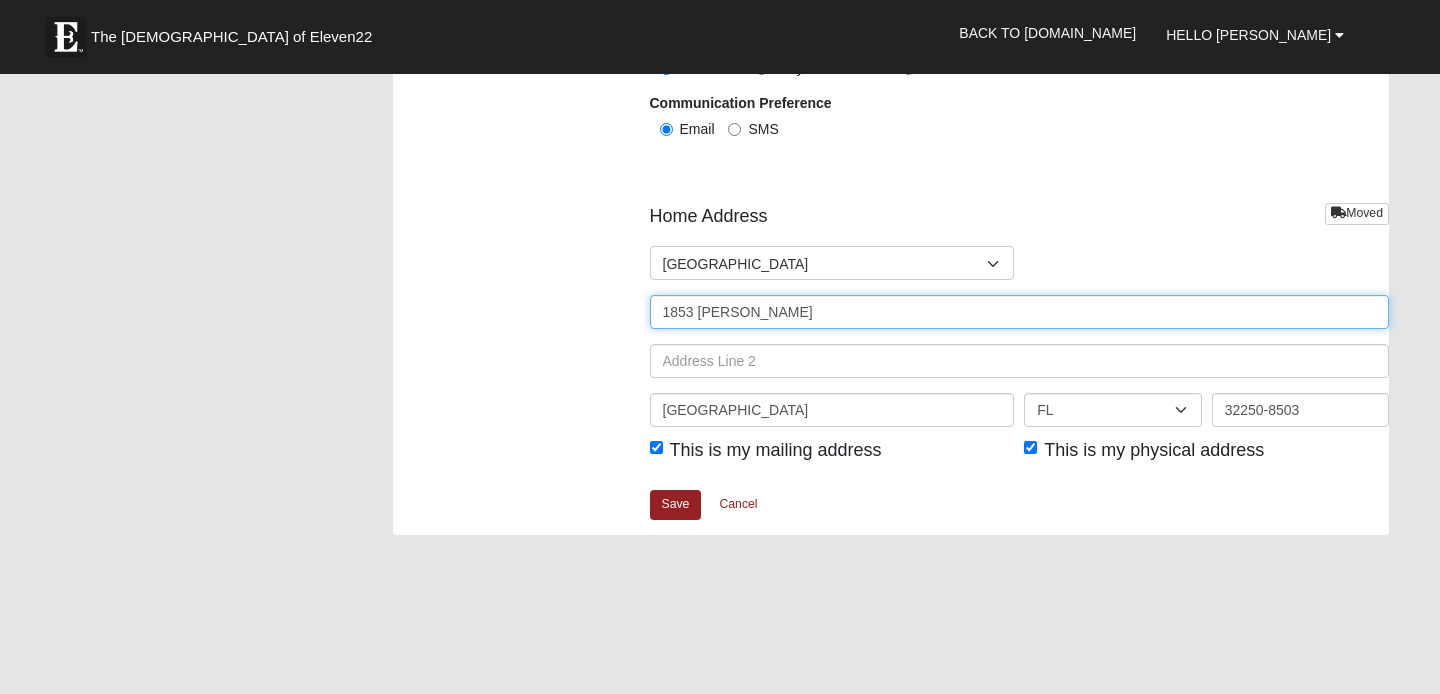 click on "1853 McClure Ln" at bounding box center [1020, 312] 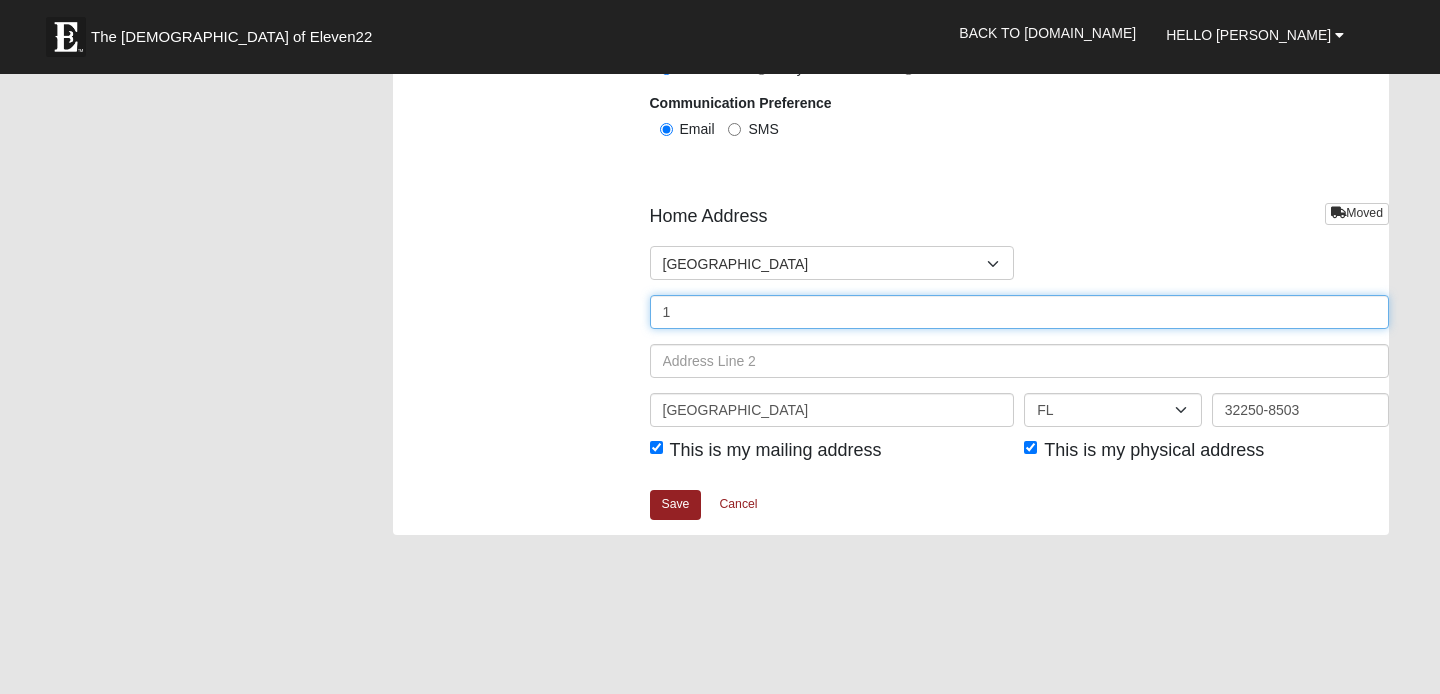 type on "1300 Shetter Ave., Jacksonville, FL 32250" 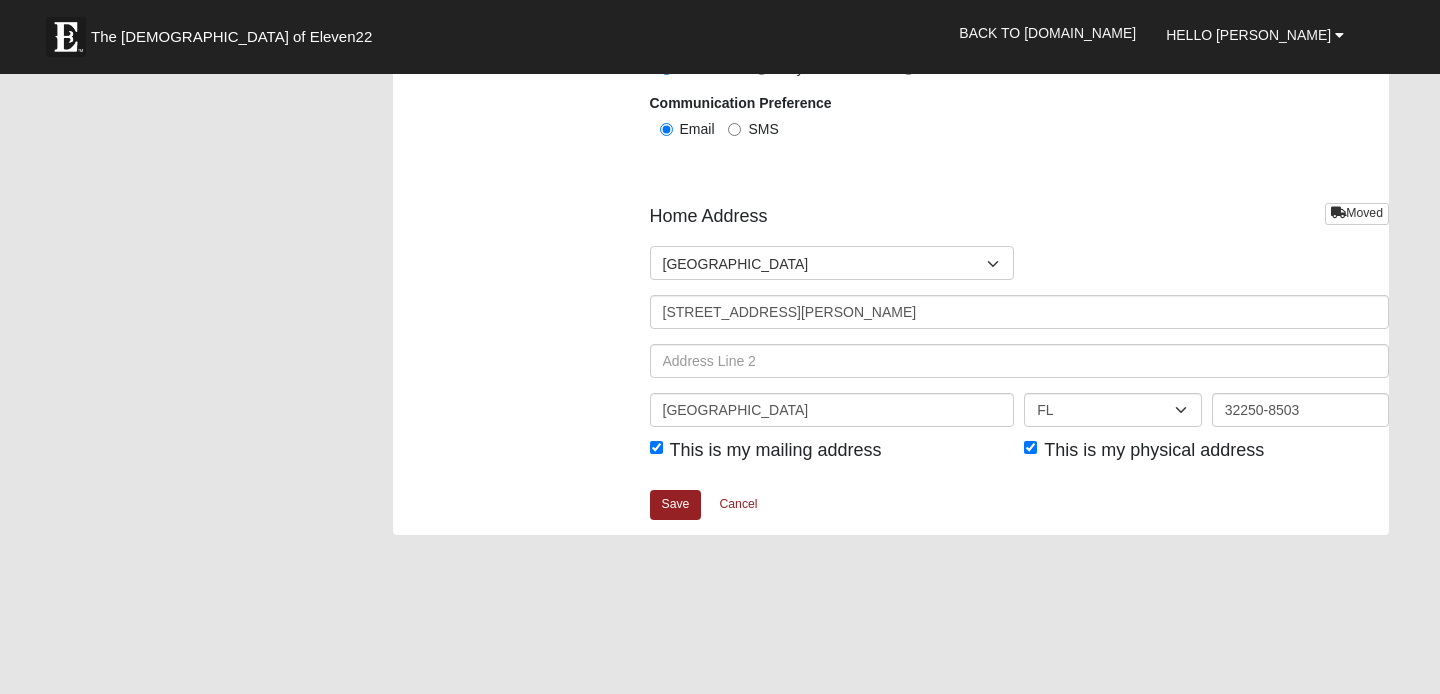 type on "#5302" 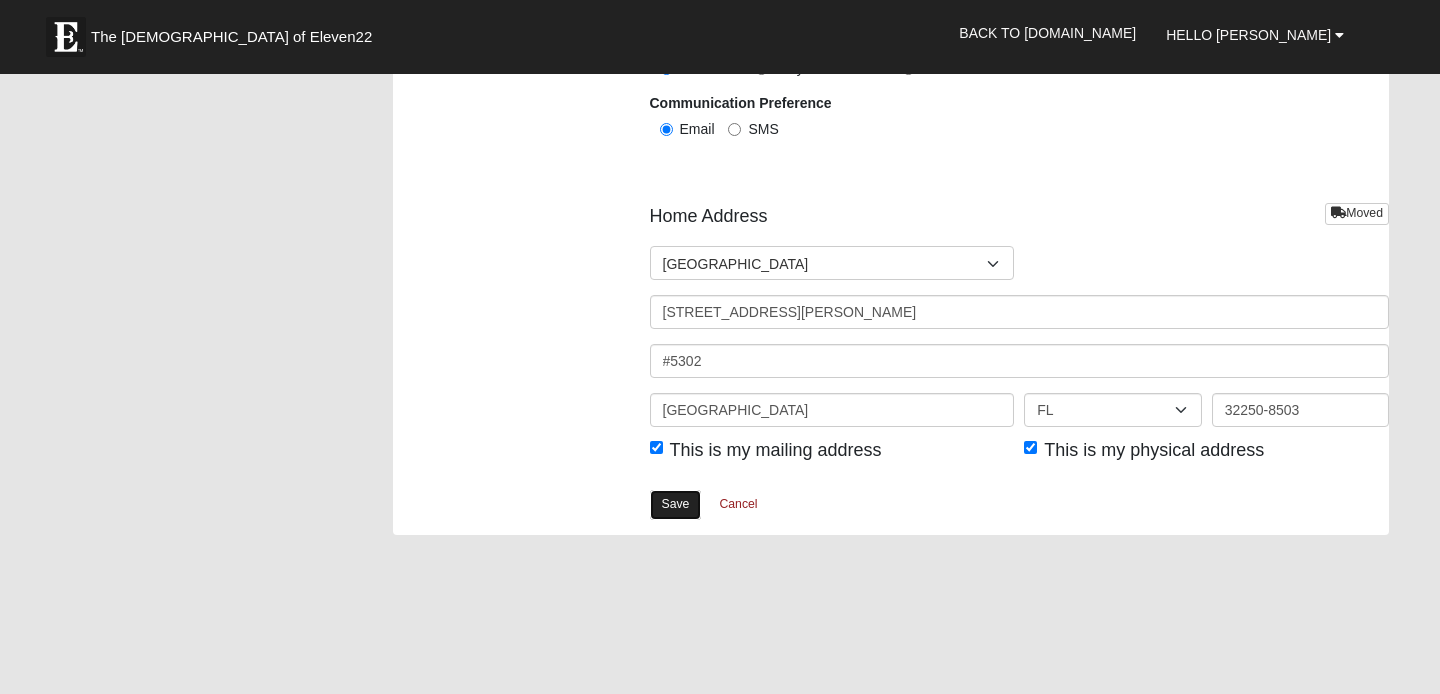 click on "Save" at bounding box center [676, 504] 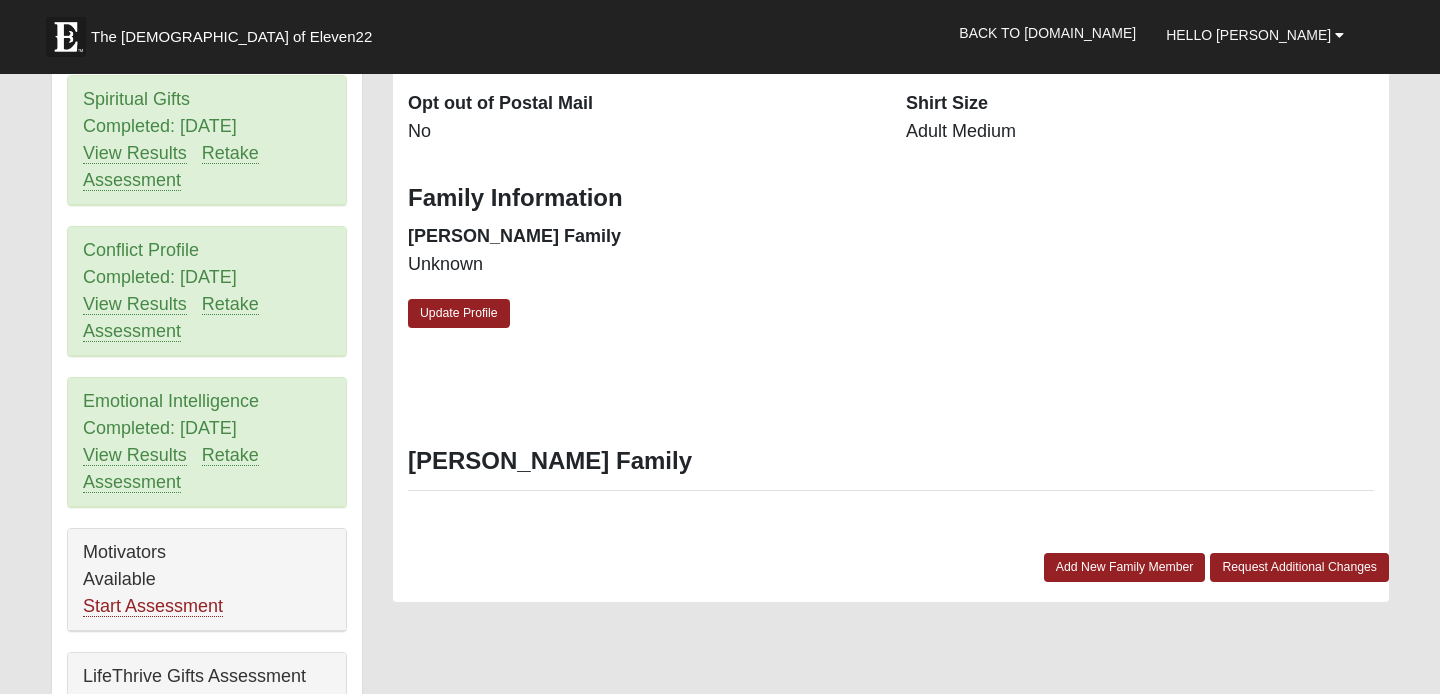 scroll, scrollTop: 768, scrollLeft: 0, axis: vertical 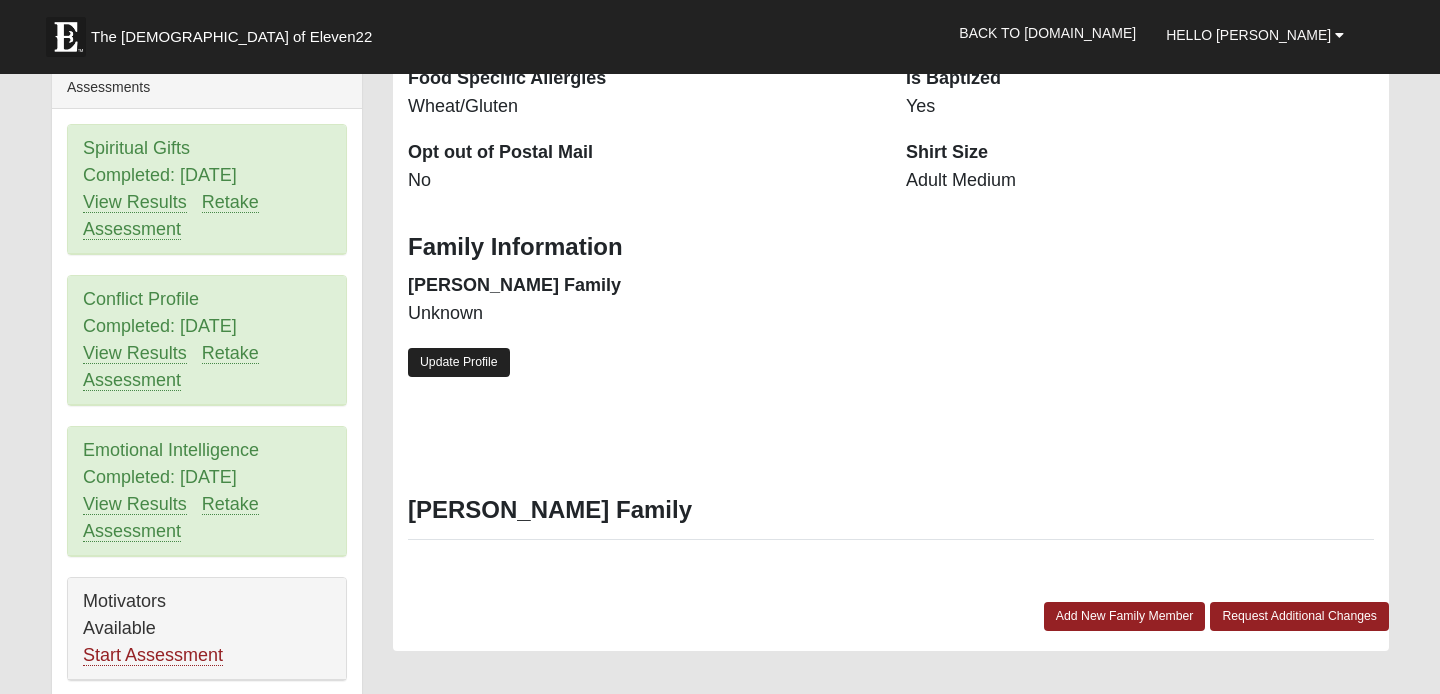 click on "Update Profile" at bounding box center (459, 362) 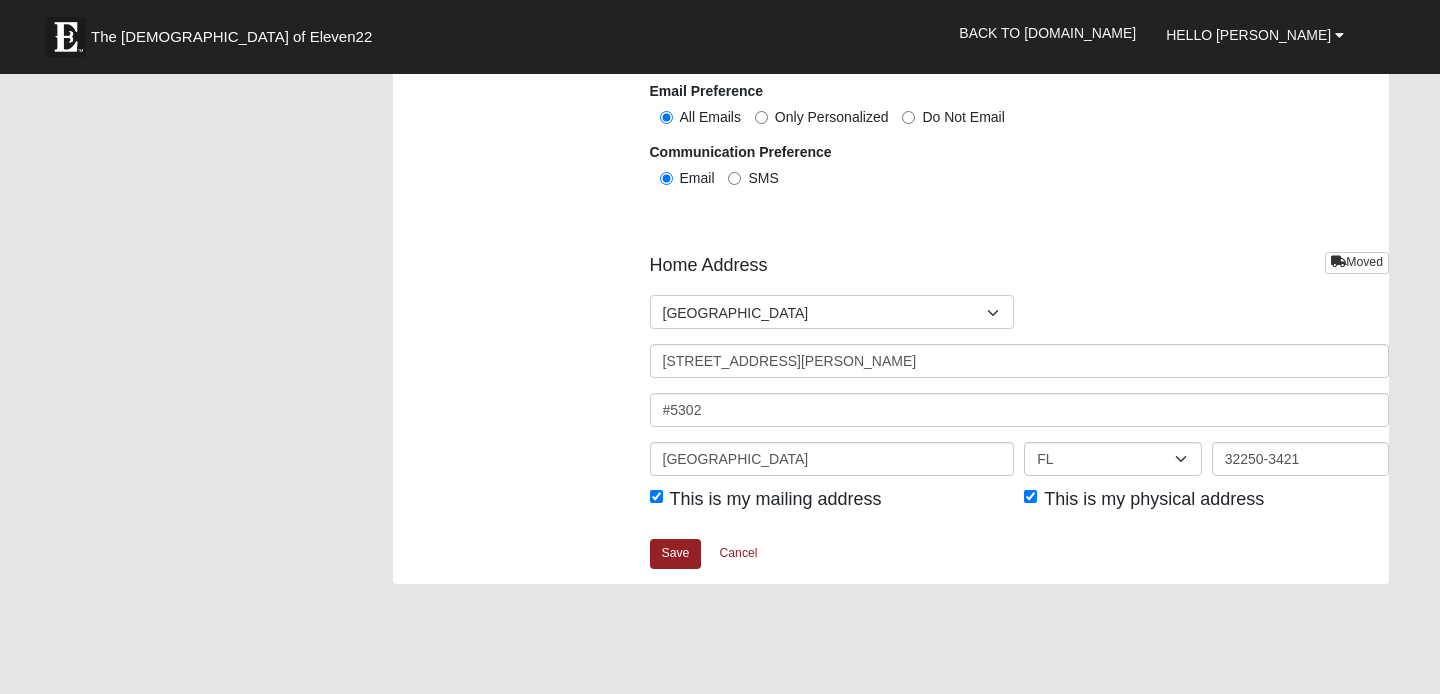 scroll, scrollTop: 2315, scrollLeft: 0, axis: vertical 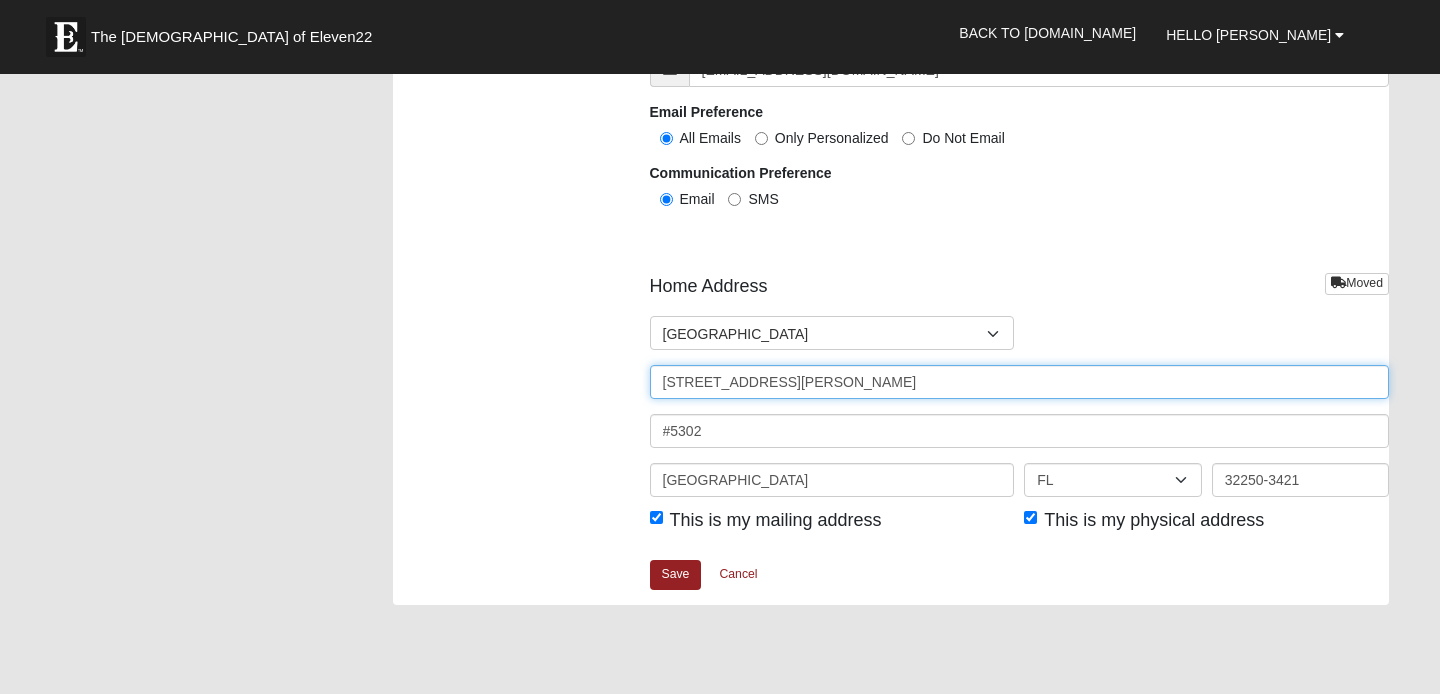 drag, startPoint x: 772, startPoint y: 389, endPoint x: 1146, endPoint y: 330, distance: 378.62515 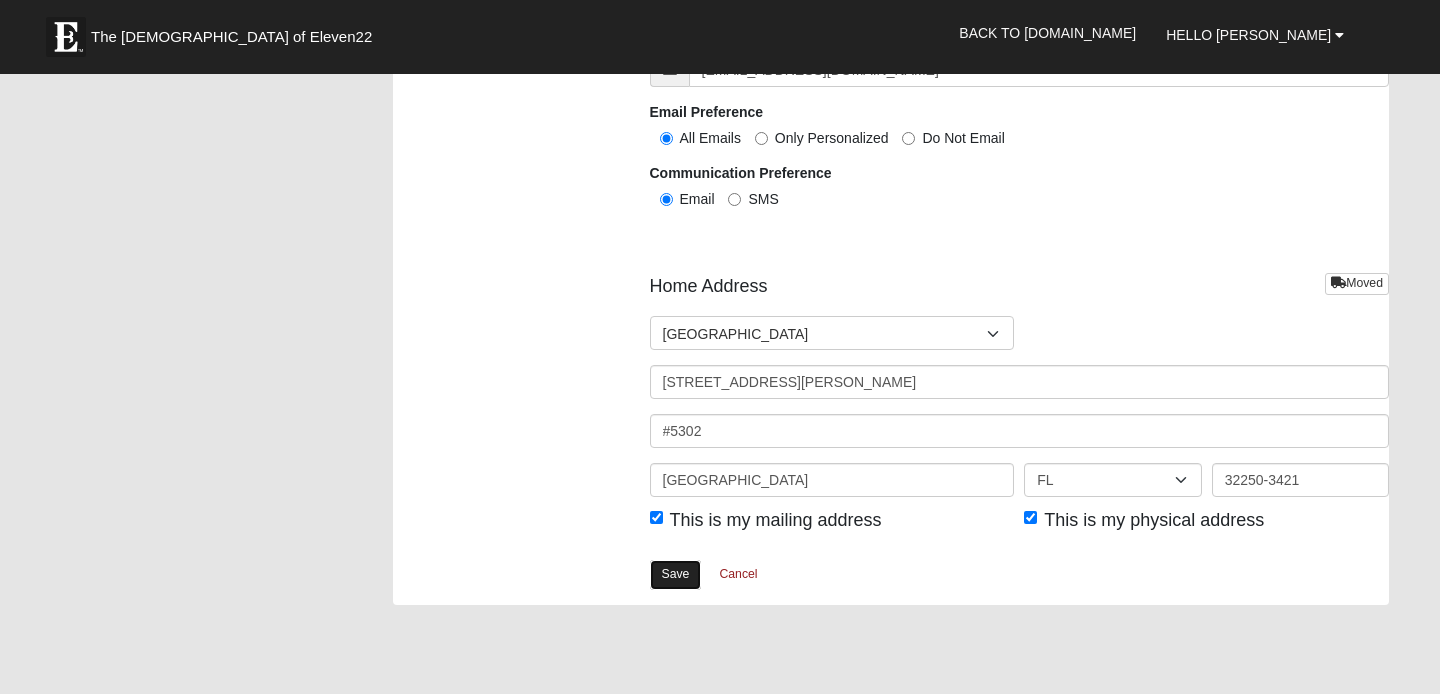 click on "Save" at bounding box center (676, 574) 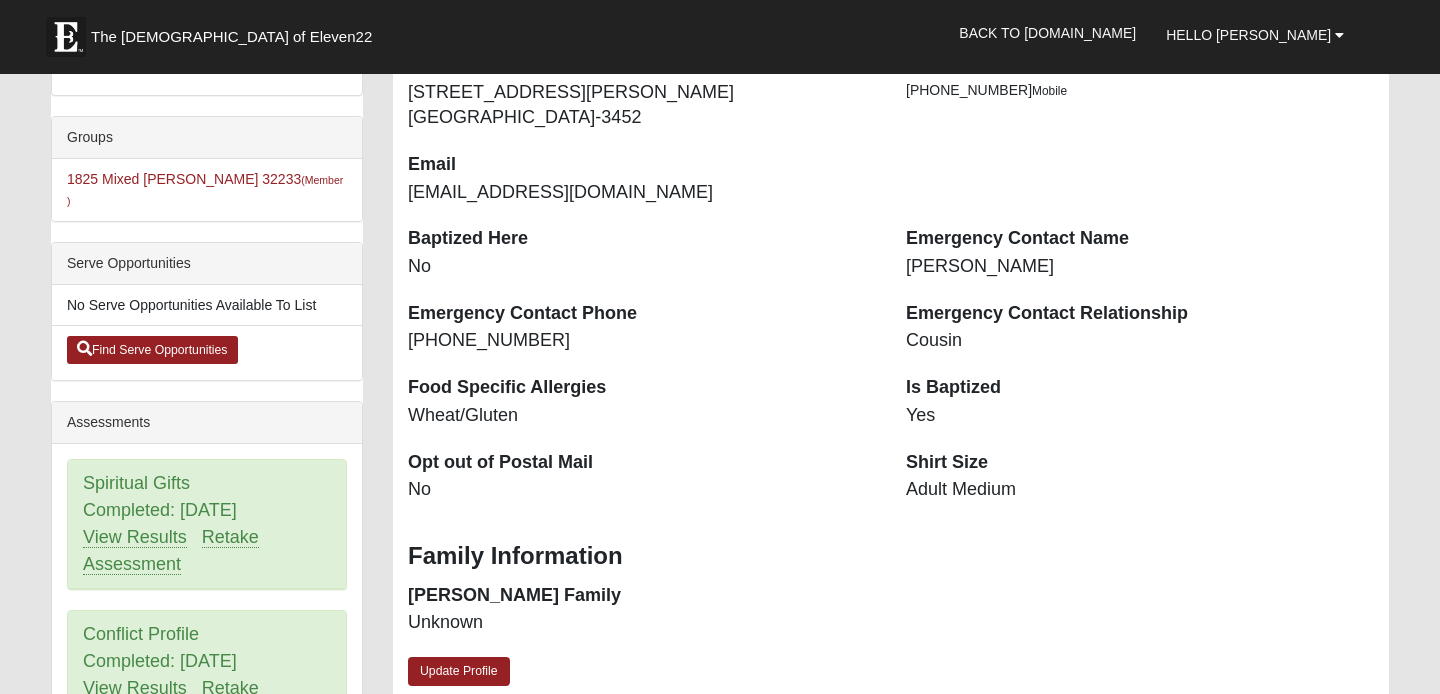 click on "Find Serve Opportunities" at bounding box center [207, 352] 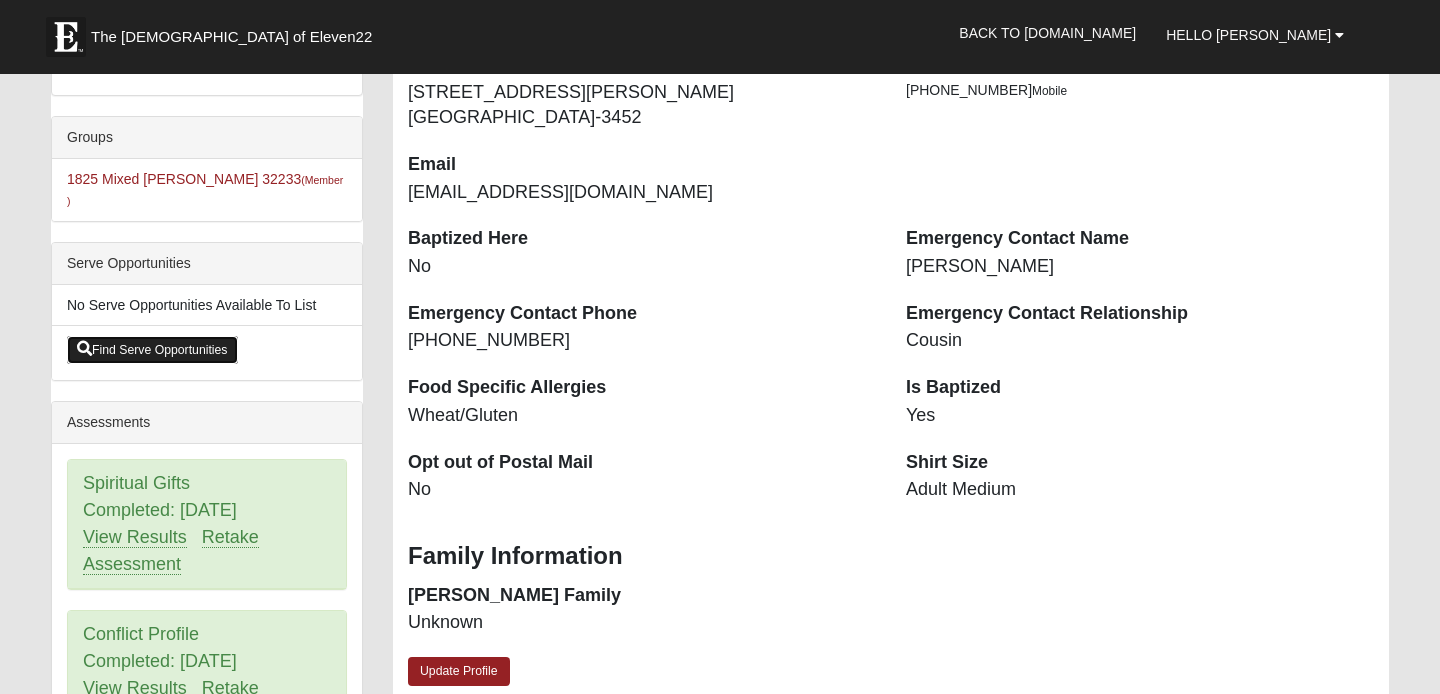 click on "Find Serve Opportunities" at bounding box center [152, 350] 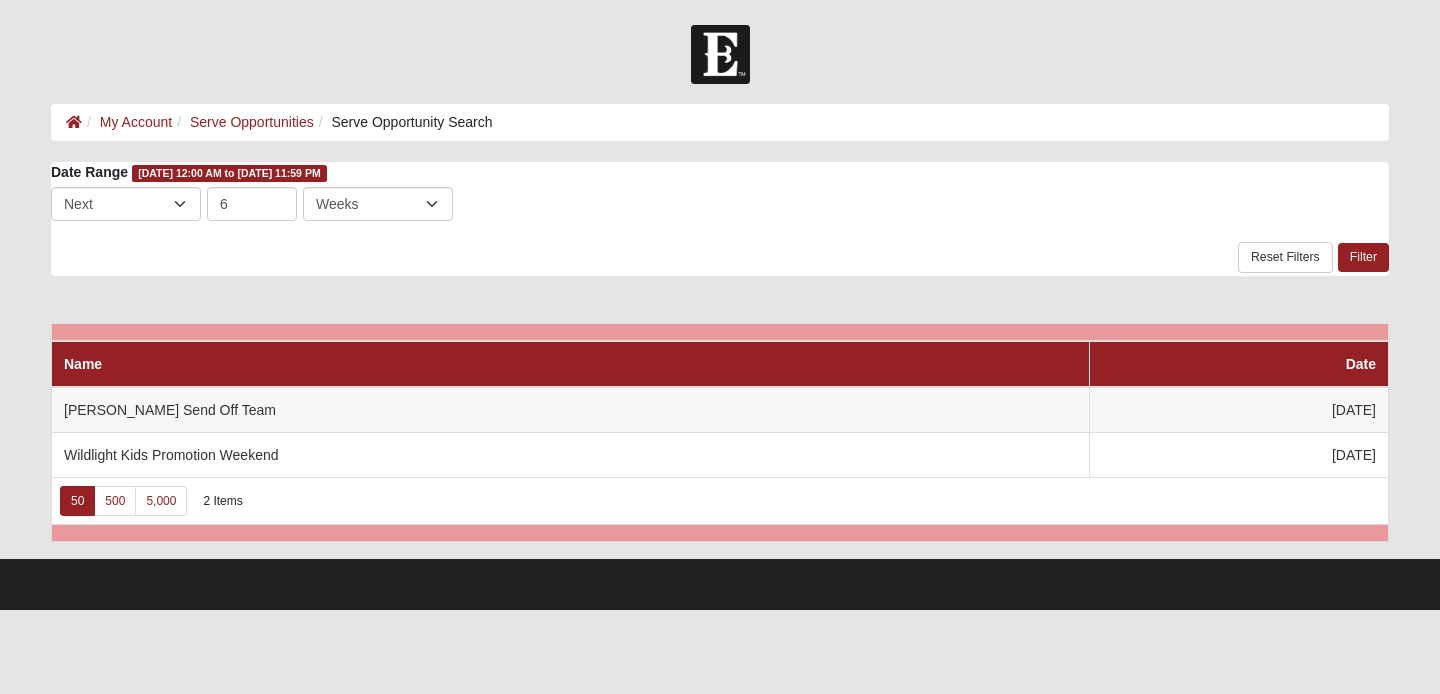 scroll, scrollTop: 0, scrollLeft: 0, axis: both 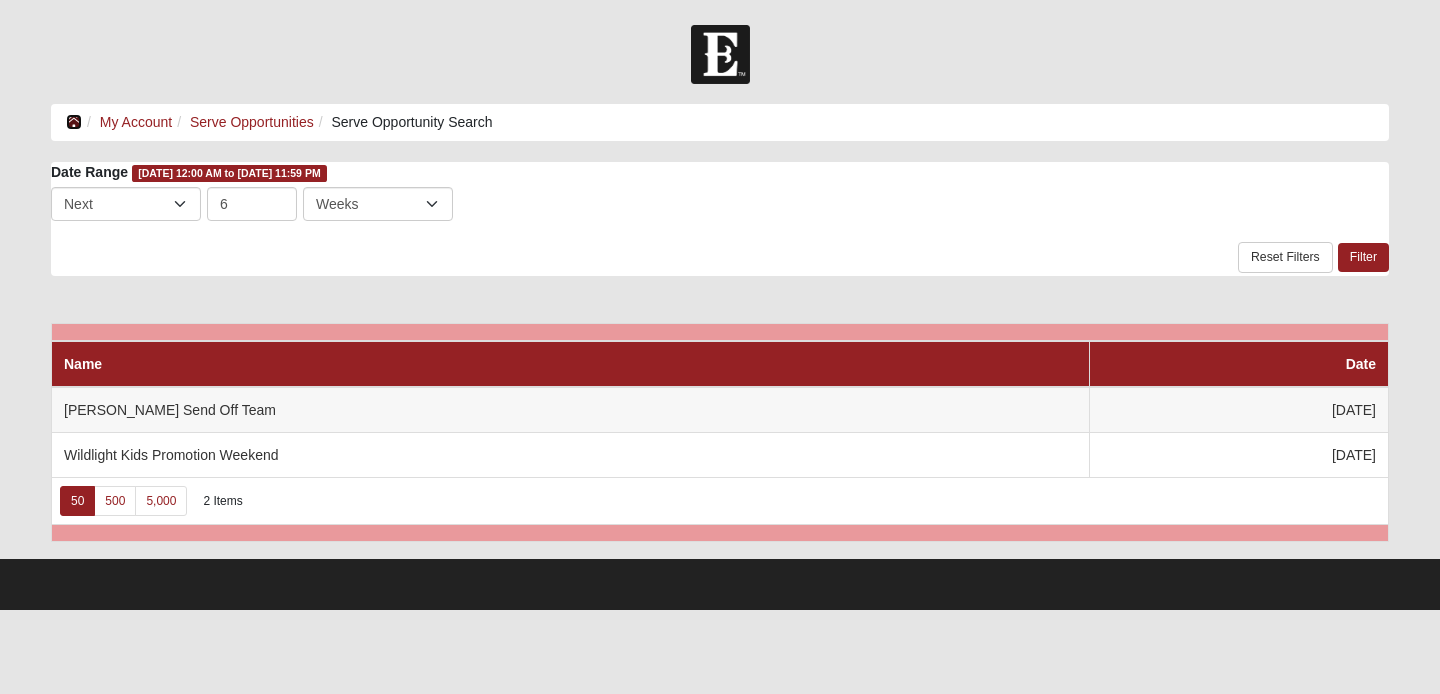 click at bounding box center (74, 122) 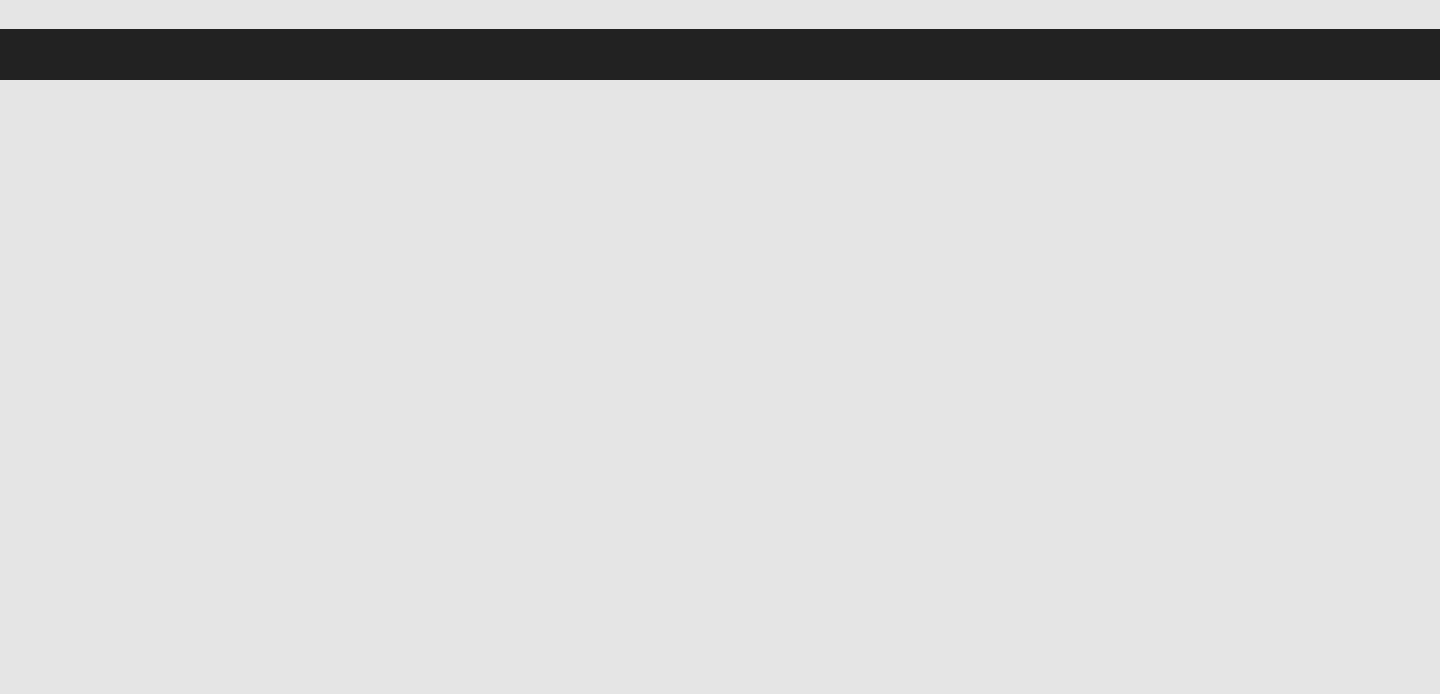 scroll, scrollTop: 0, scrollLeft: 0, axis: both 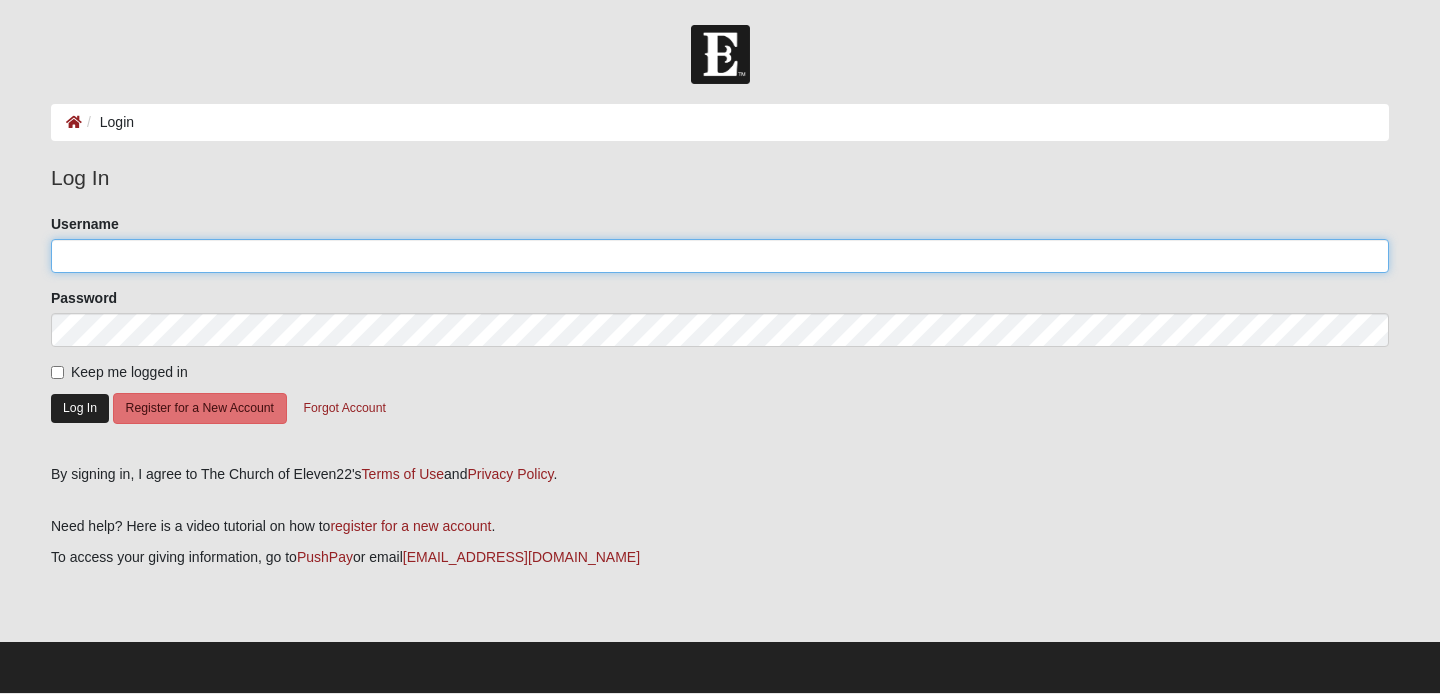 type on "lenacrogan" 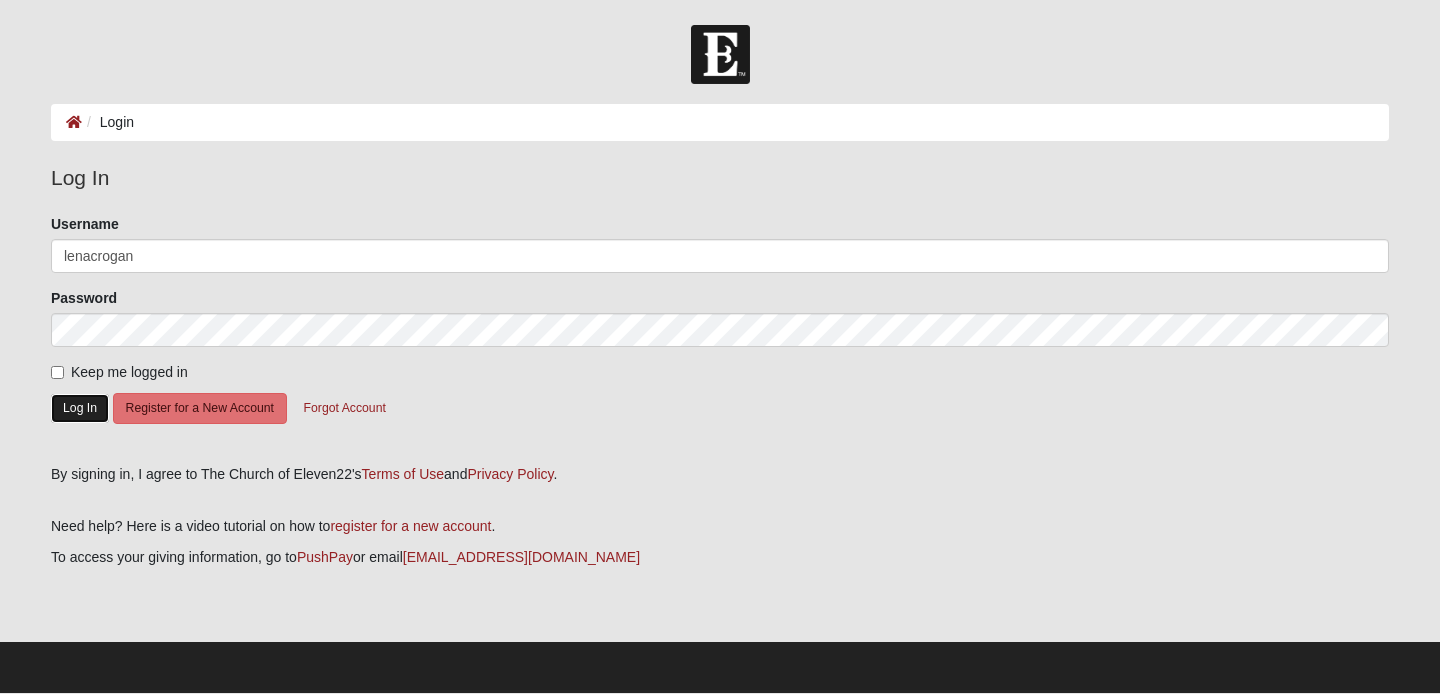 click on "Log In" 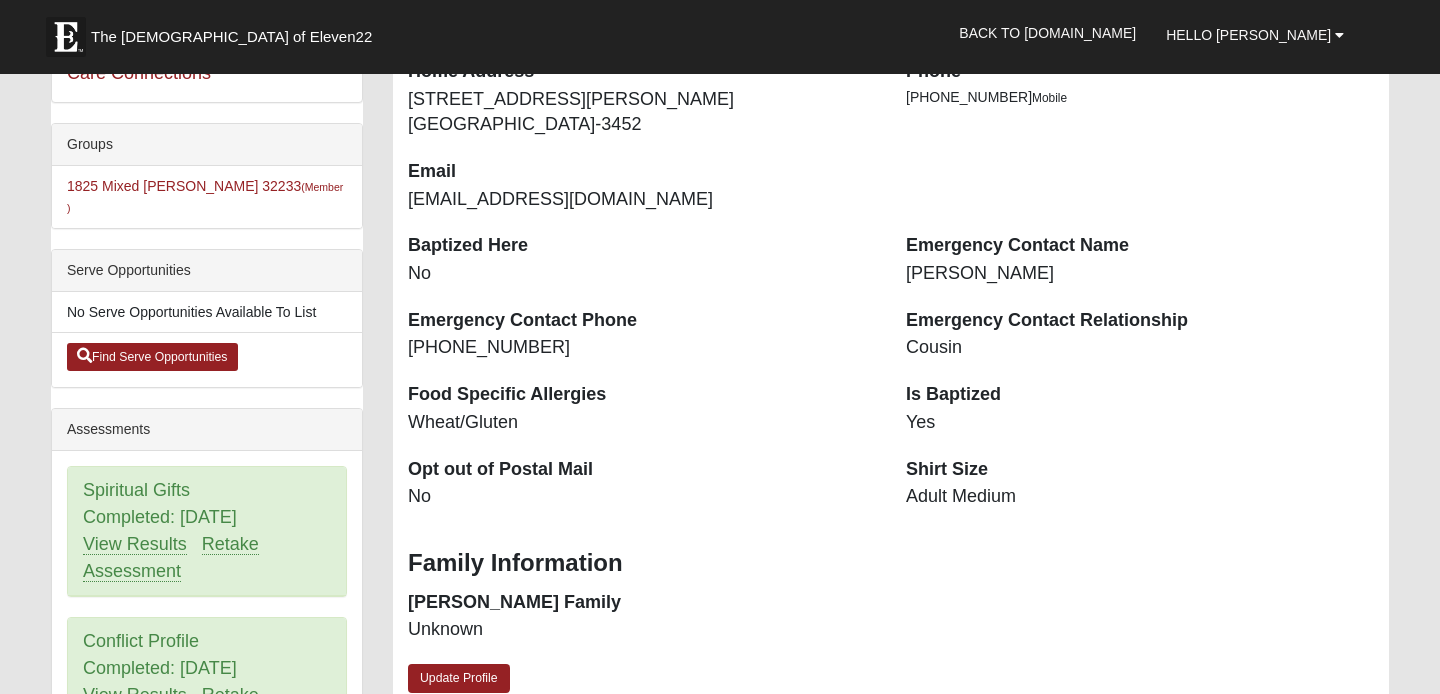 scroll, scrollTop: 0, scrollLeft: 0, axis: both 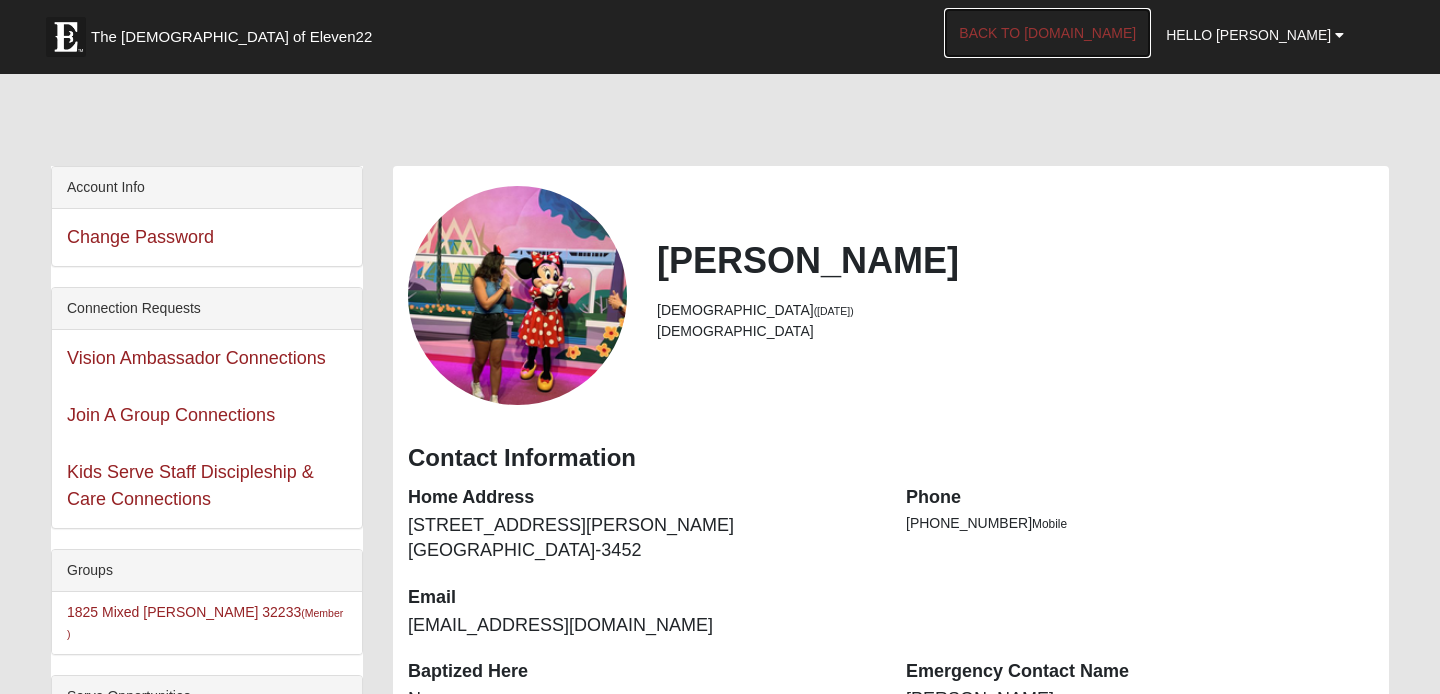 click on "Back to COE22.com" at bounding box center [1047, 33] 